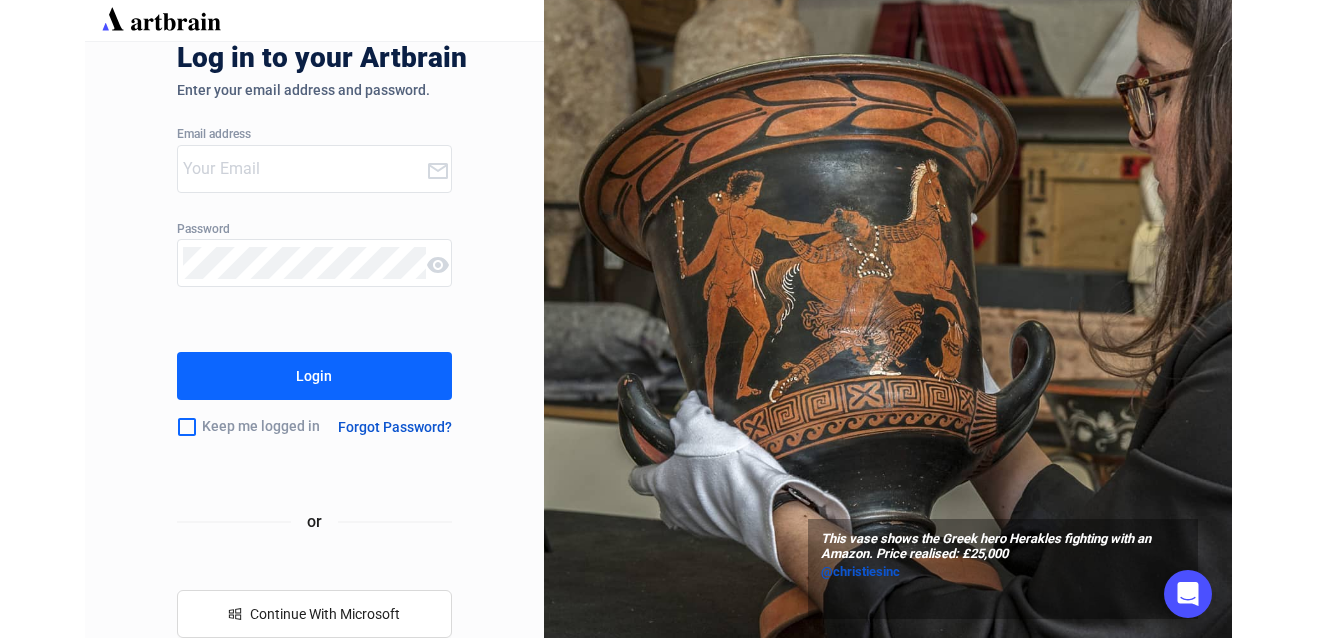 scroll, scrollTop: 0, scrollLeft: 0, axis: both 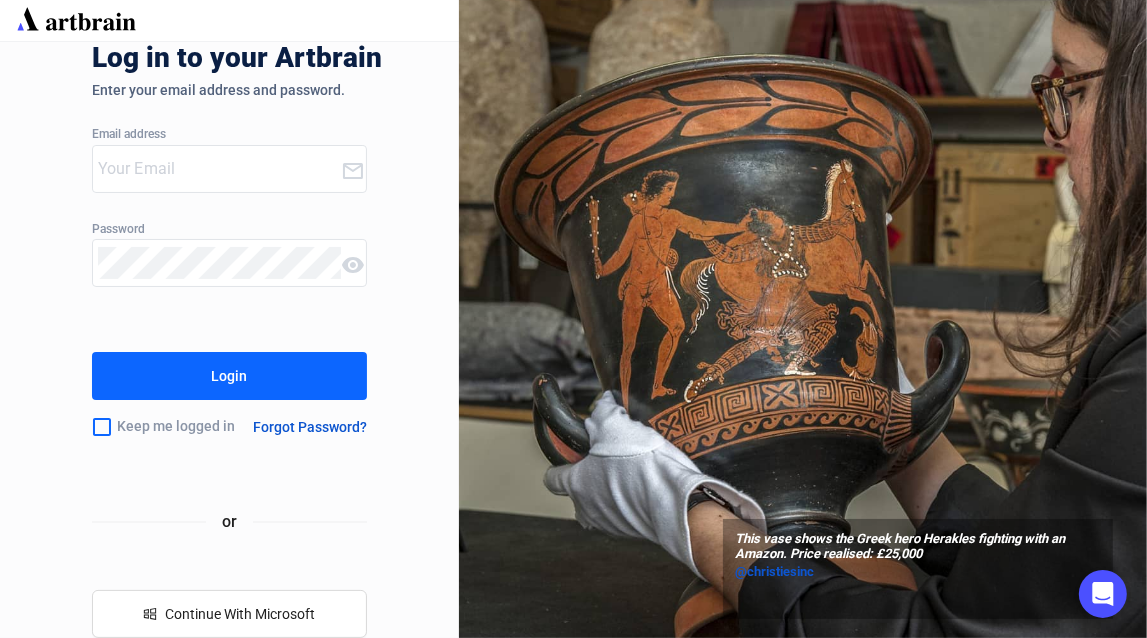 click at bounding box center (217, 169) 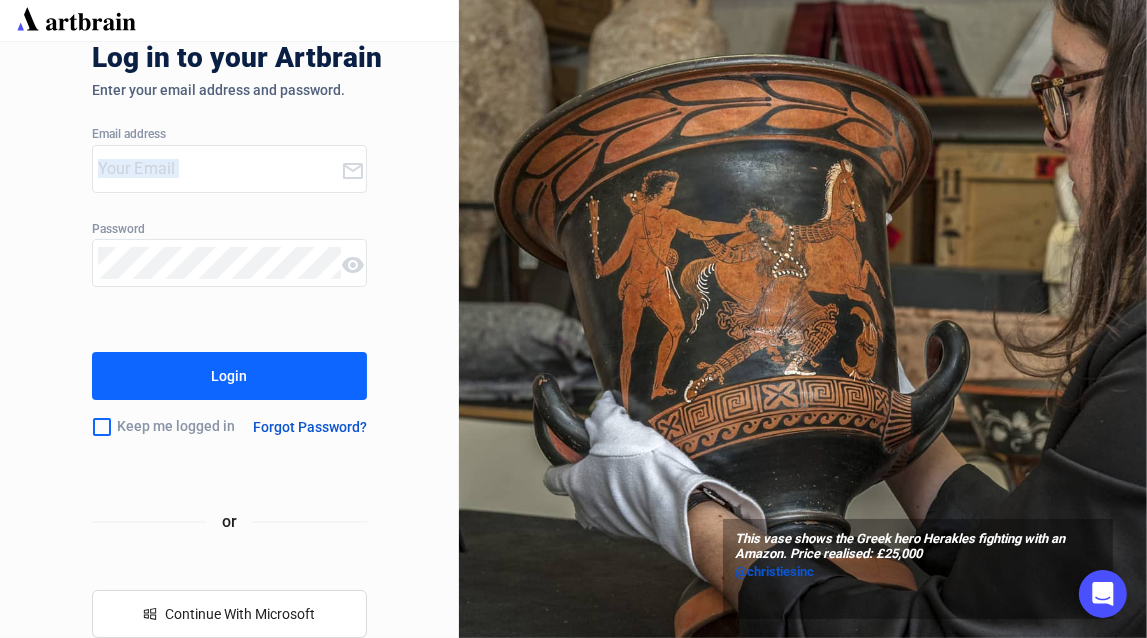 click at bounding box center (217, 169) 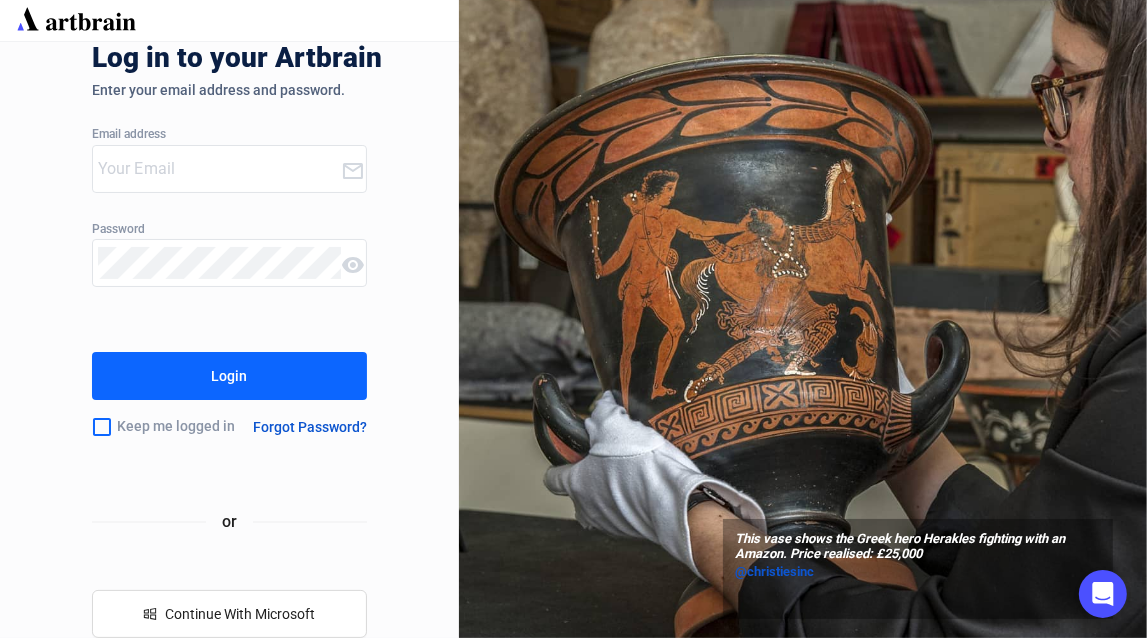 click at bounding box center (217, 169) 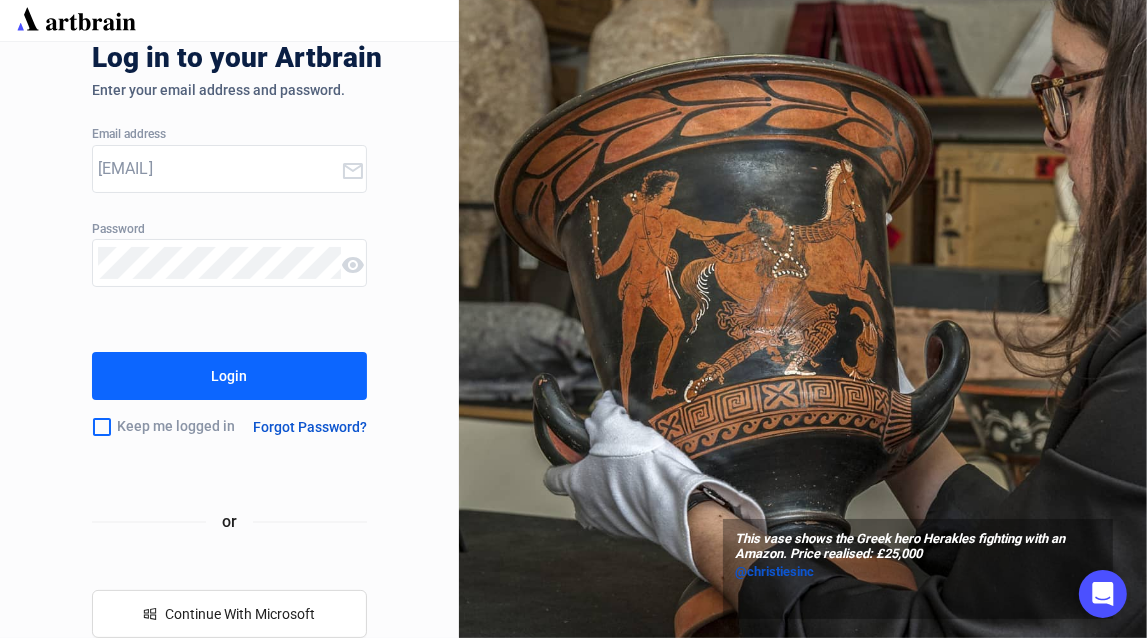 click on "Login" at bounding box center (229, 376) 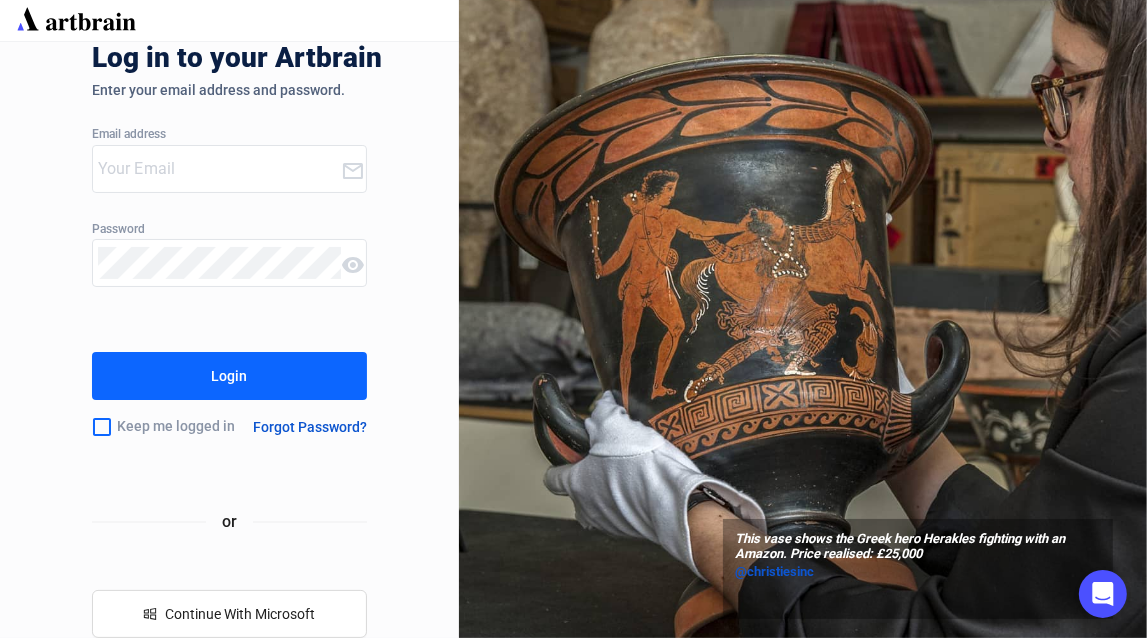 click at bounding box center [219, 169] 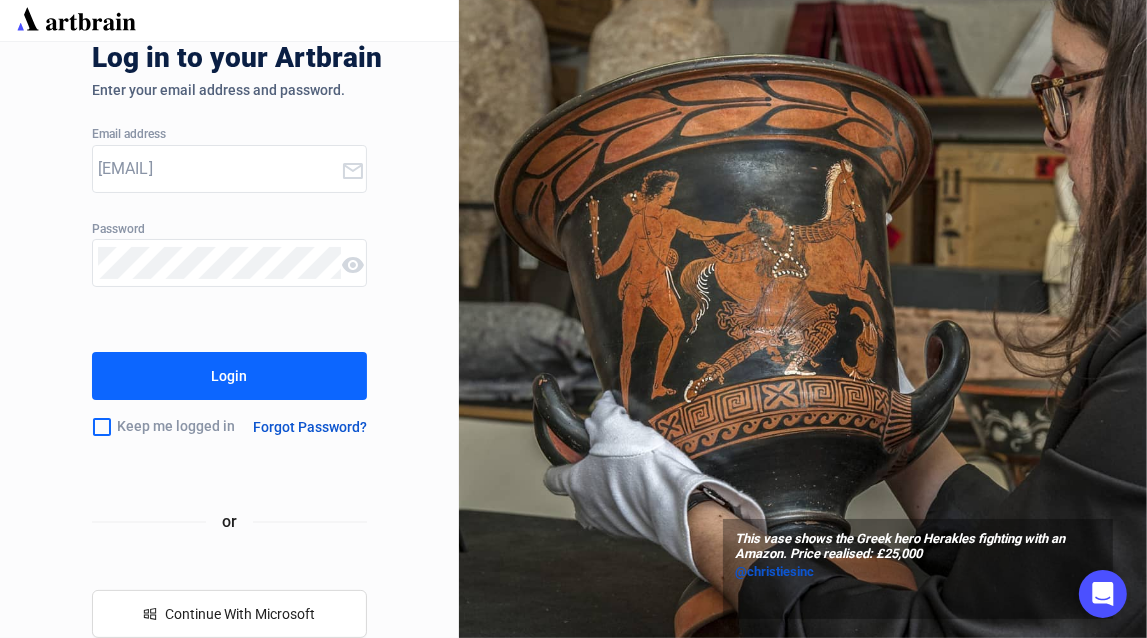 drag, startPoint x: 284, startPoint y: 375, endPoint x: 284, endPoint y: 477, distance: 102 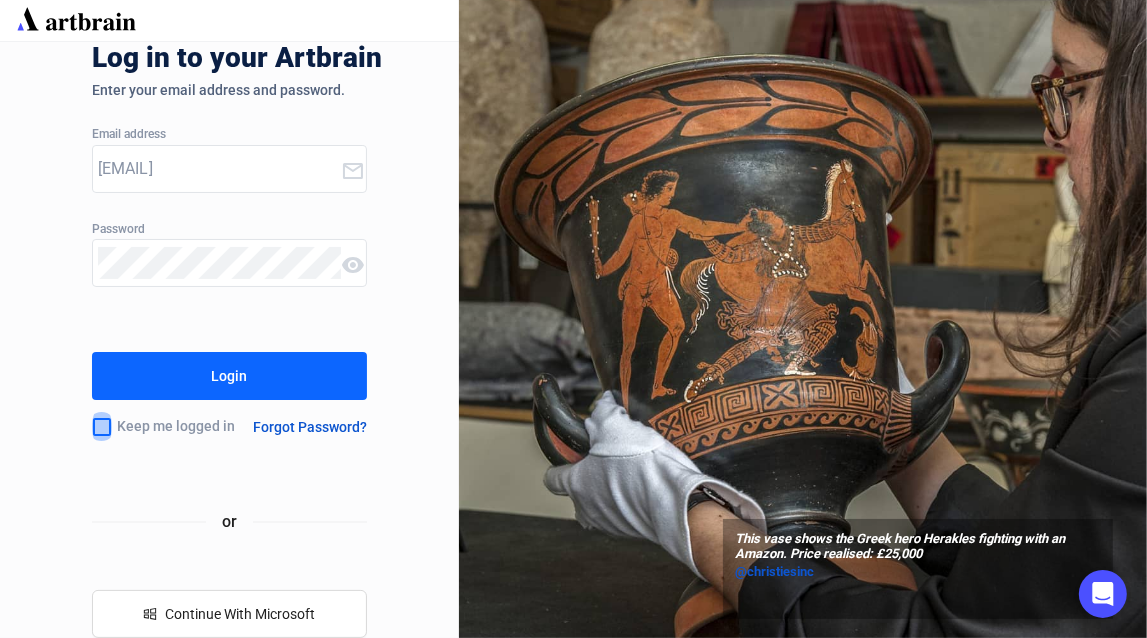 click at bounding box center (102, 427) 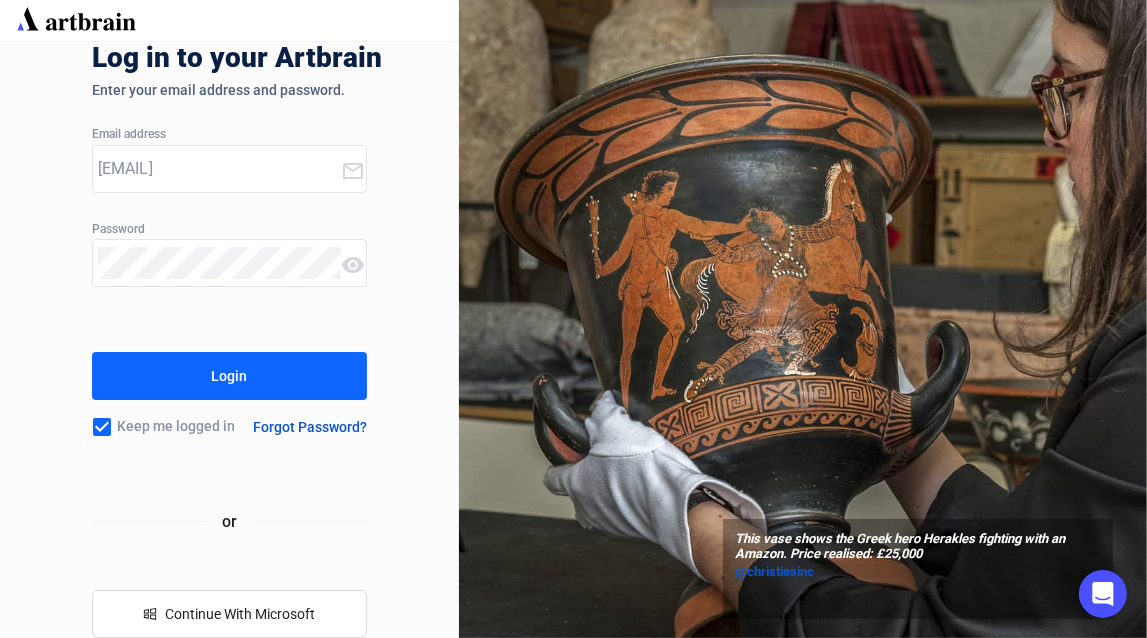 click on "Login" at bounding box center (229, 376) 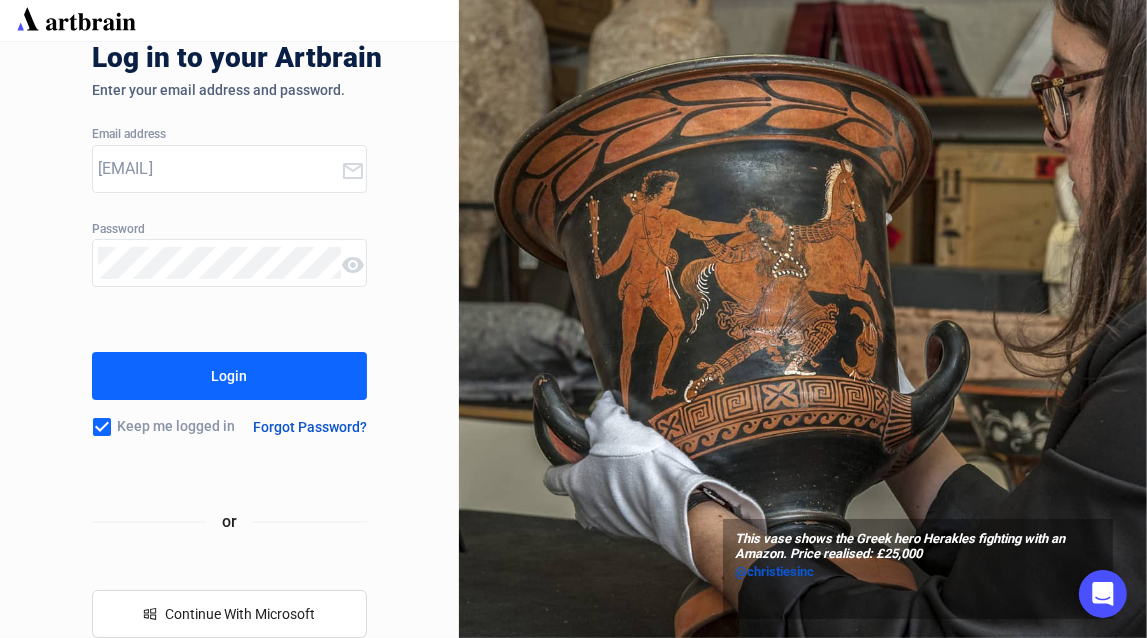 click on "Log in to your Artbrain Enter your email address and password. Email address [EMAIL] Password Login Keep me logged in Forgot Password? or Continue With Microsoft This vase shows the Greek hero Herakles fighting with an Amazon. Price realised: £25,000 @christiesinc 0 image was uploaded" at bounding box center [573, 319] 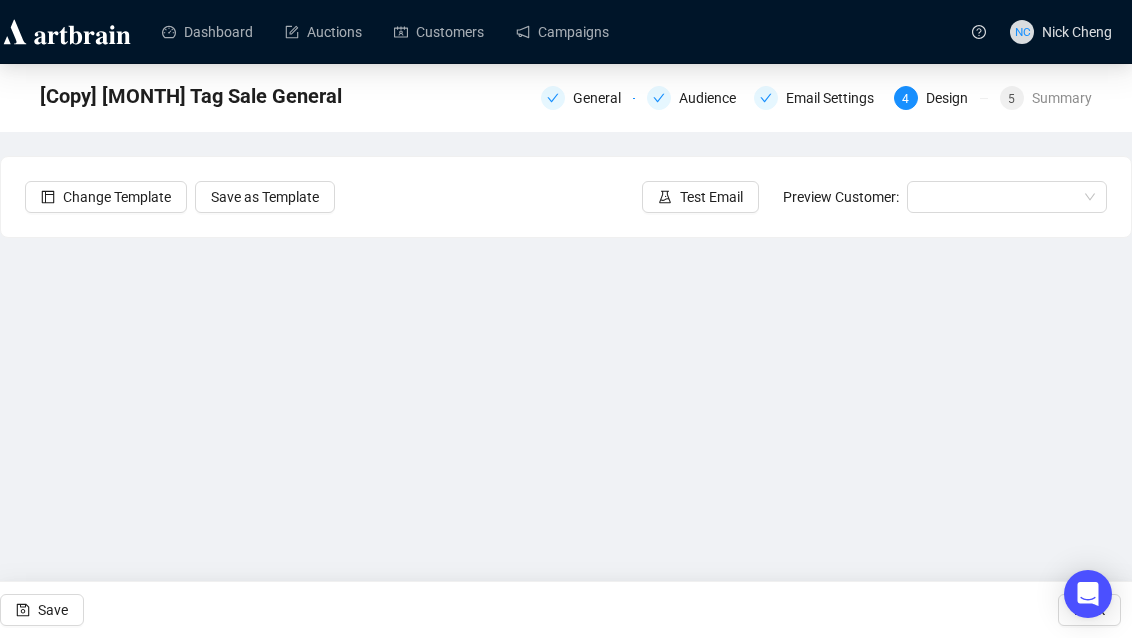 click at bounding box center (67, 32) 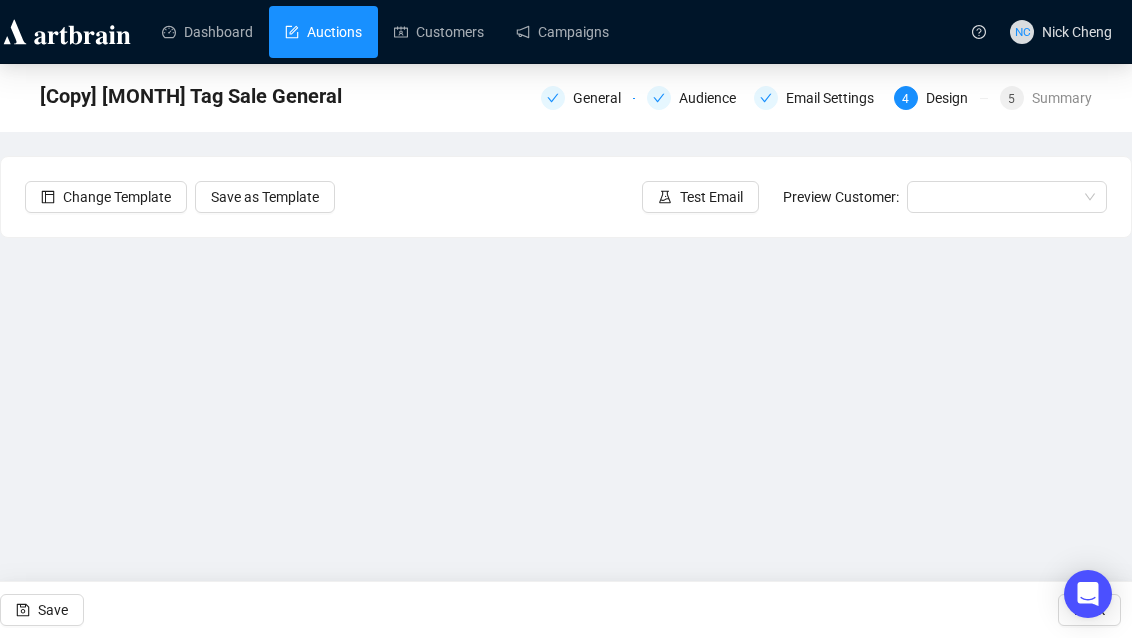 click on "Auctions" at bounding box center (323, 32) 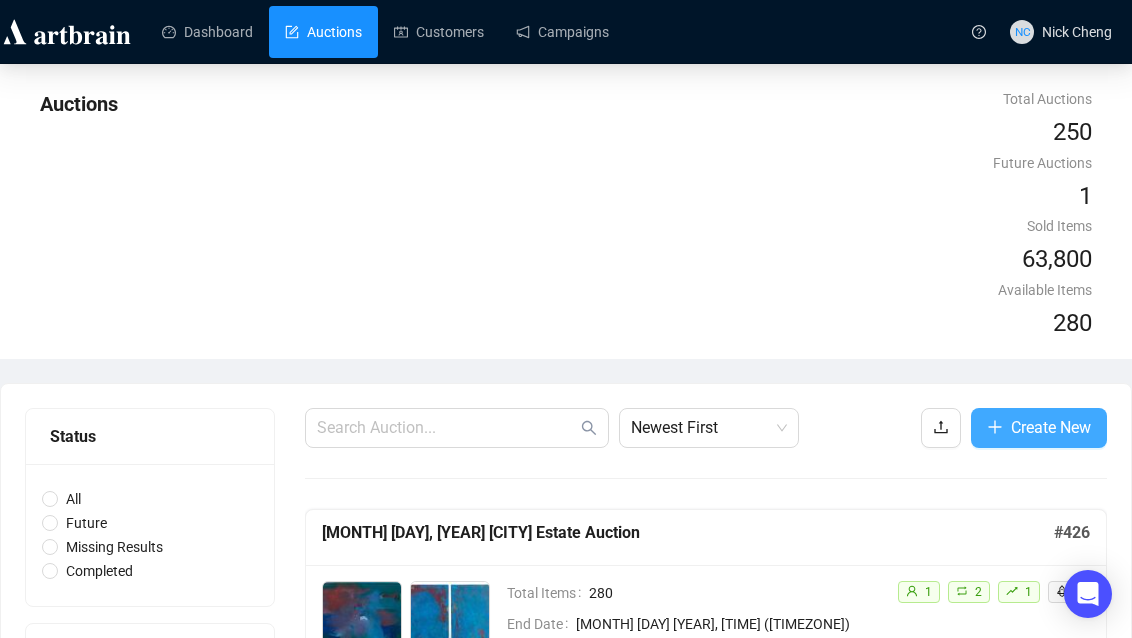 click on "Create New" at bounding box center (1051, 427) 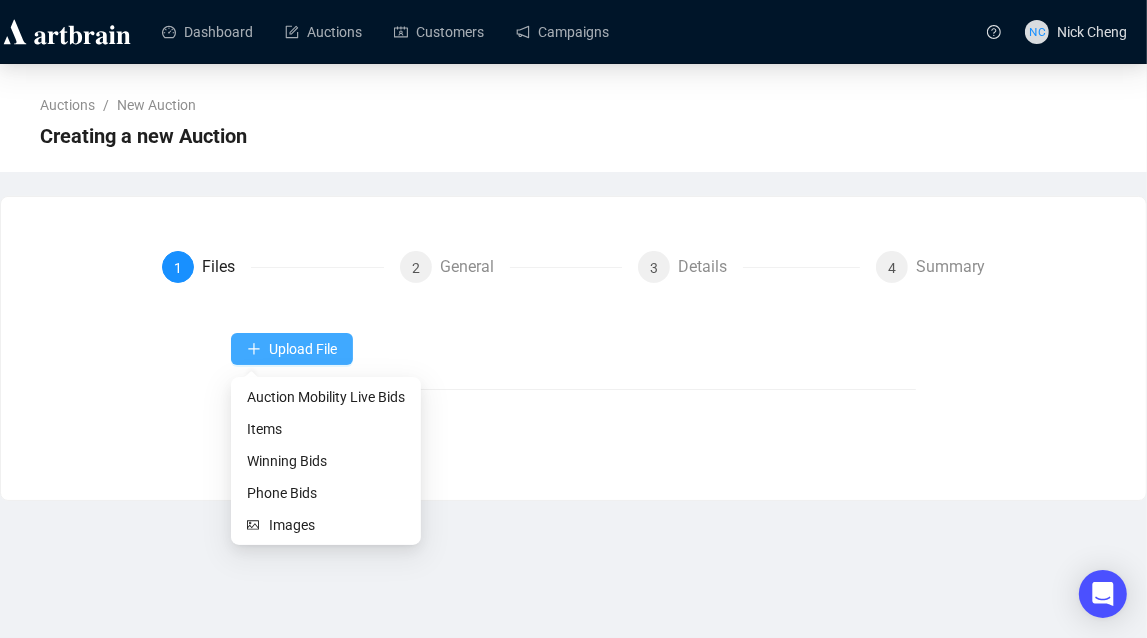 click on "Upload File" at bounding box center [303, 349] 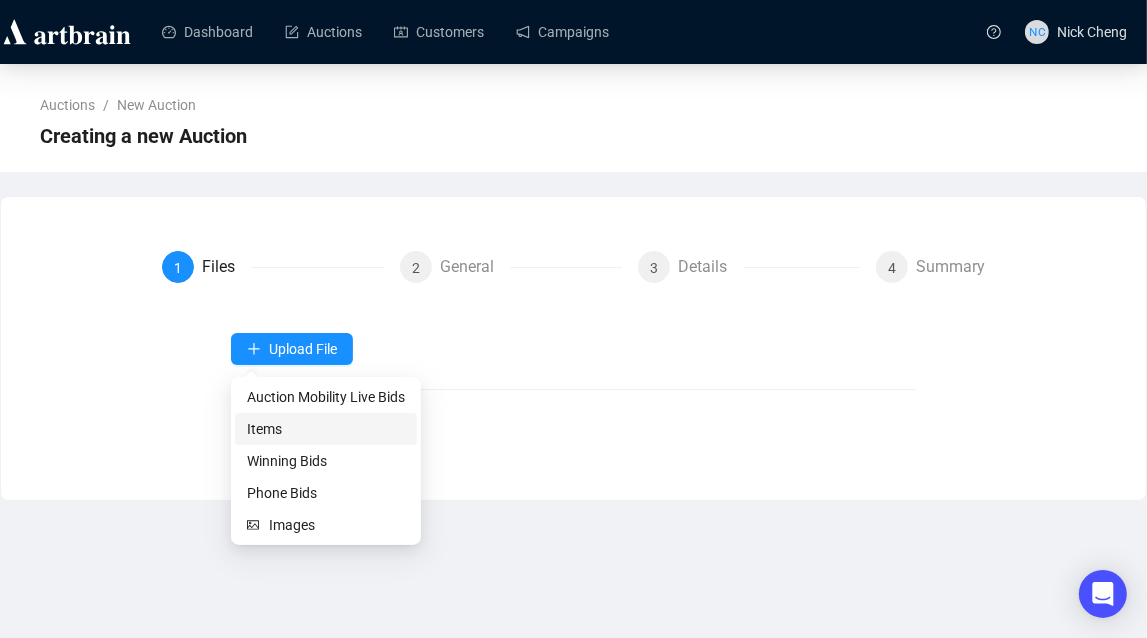 click on "Items" at bounding box center [326, 429] 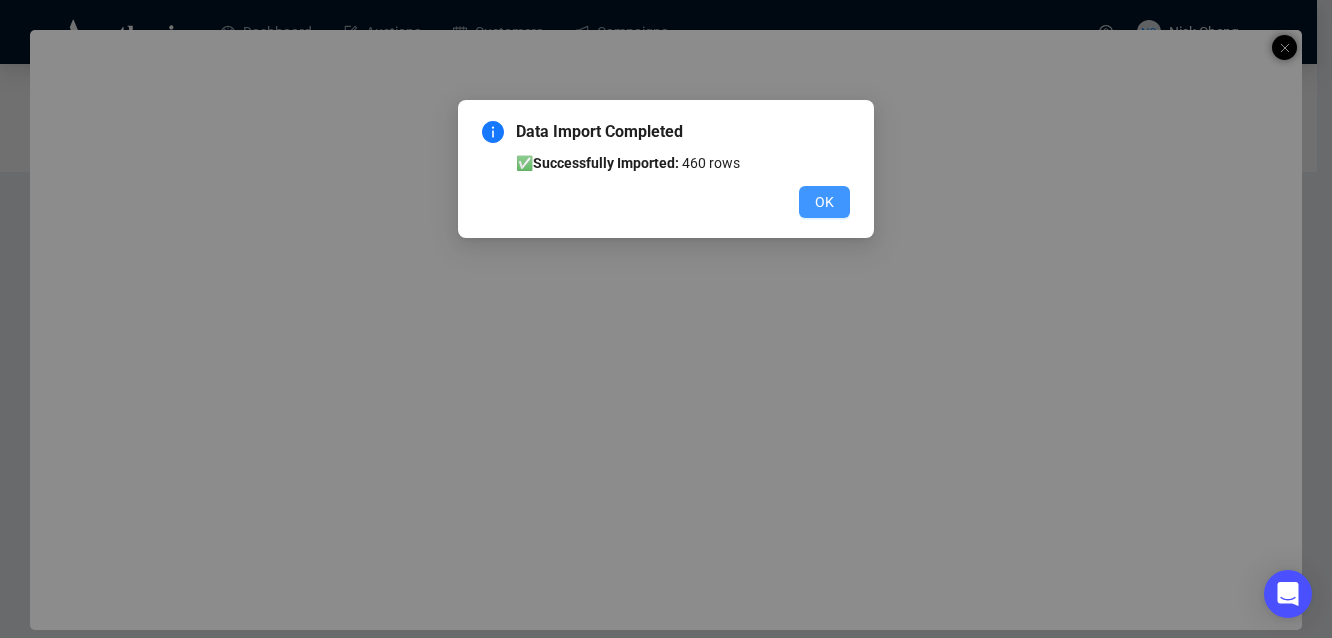 click on "OK" at bounding box center (824, 202) 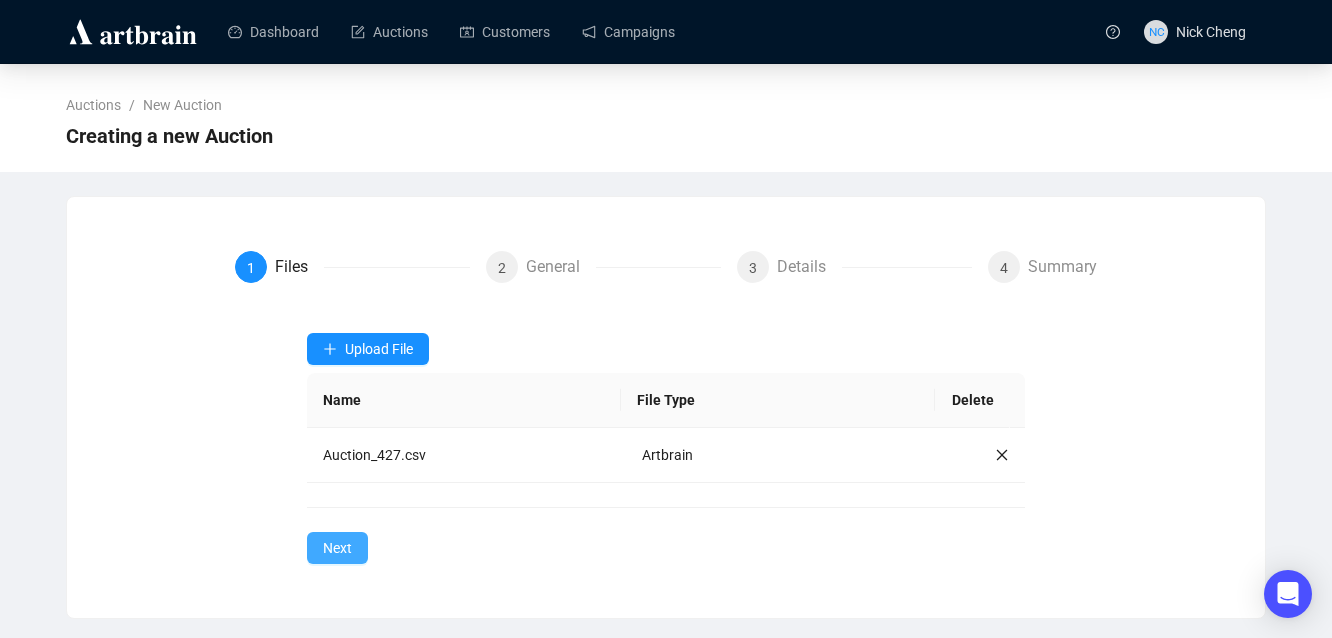 click on "Next" at bounding box center [330, 349] 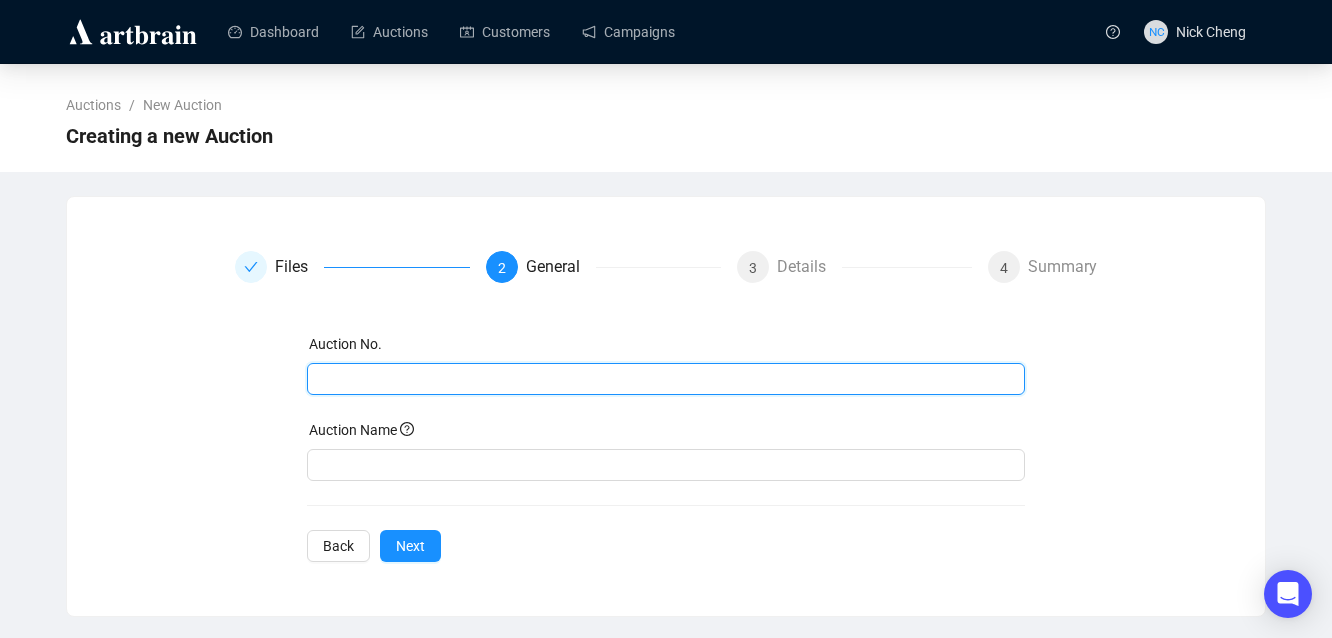 click at bounding box center (664, 379) 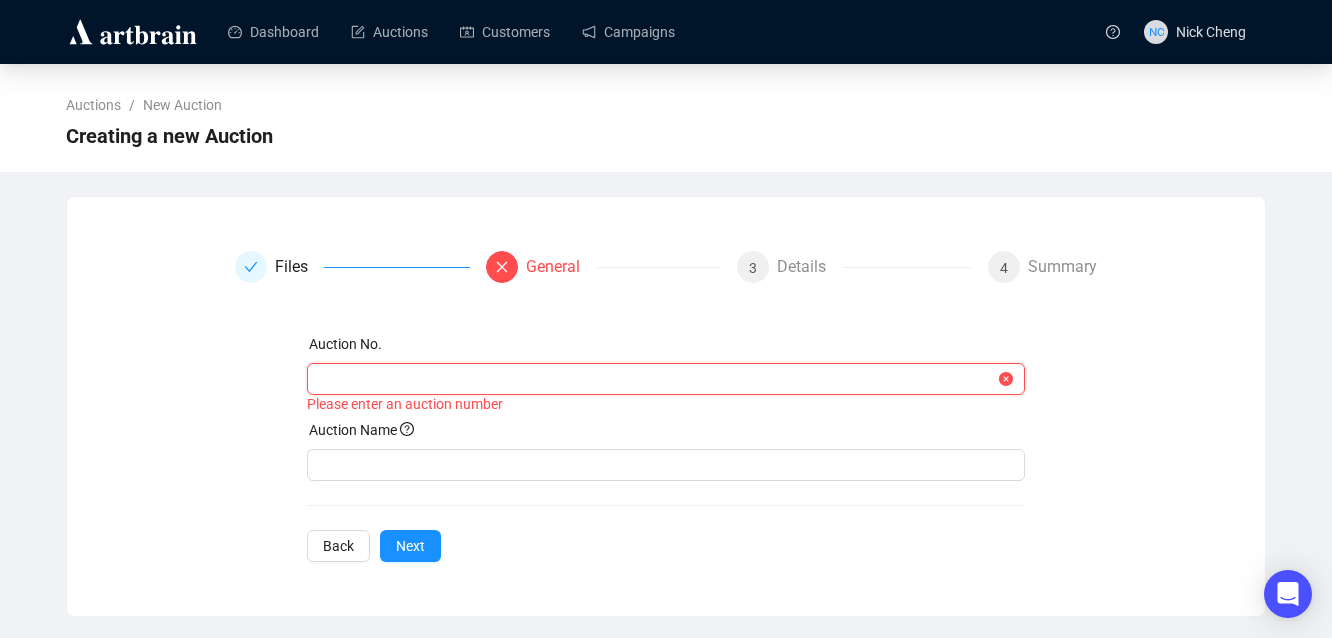 click at bounding box center [657, 379] 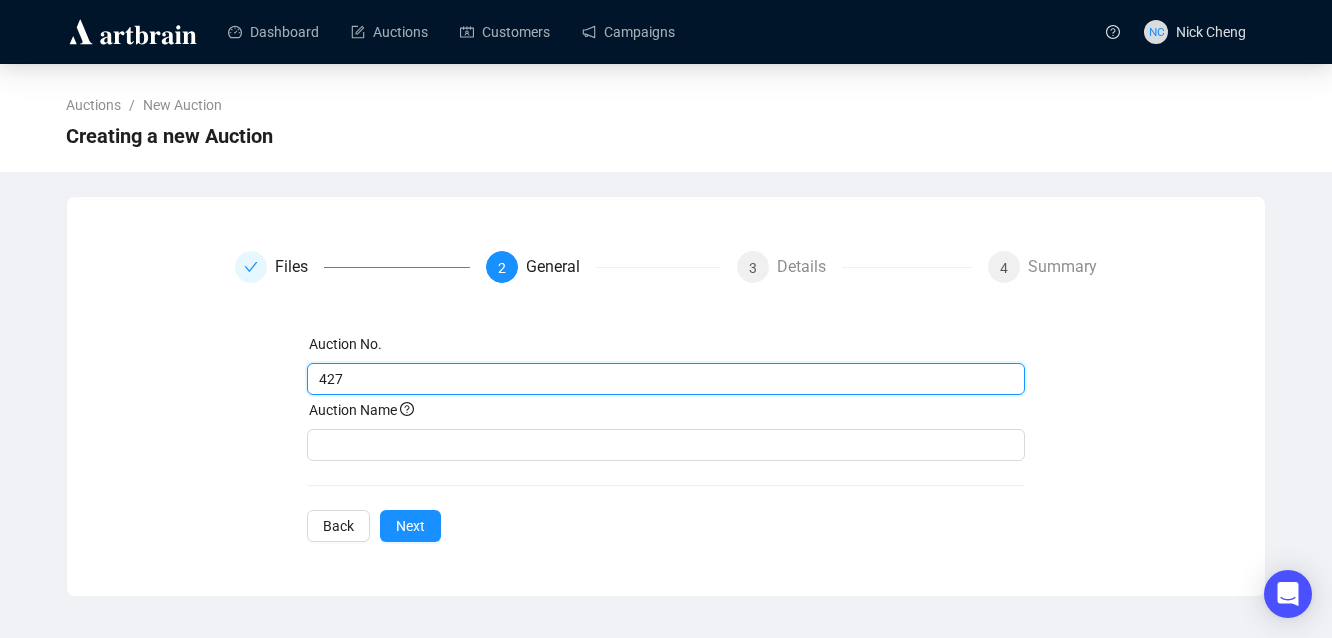 type on "427" 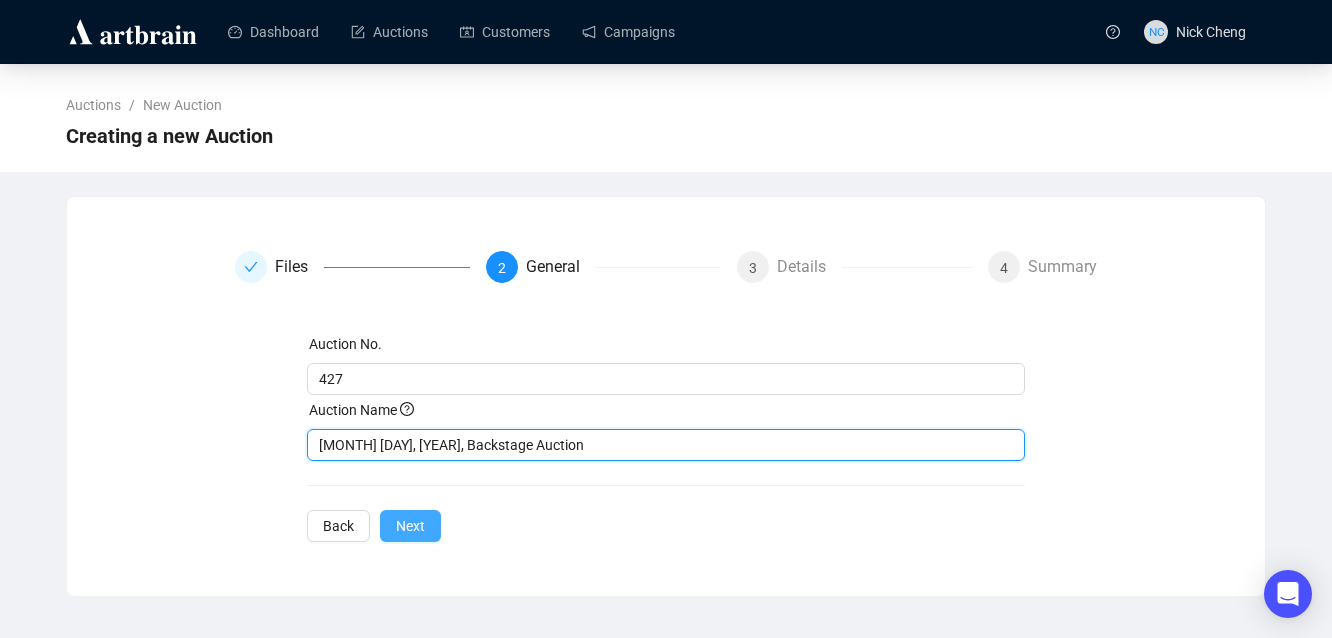 type on "[MONTH] [DAY], [YEAR], Backstage Auction" 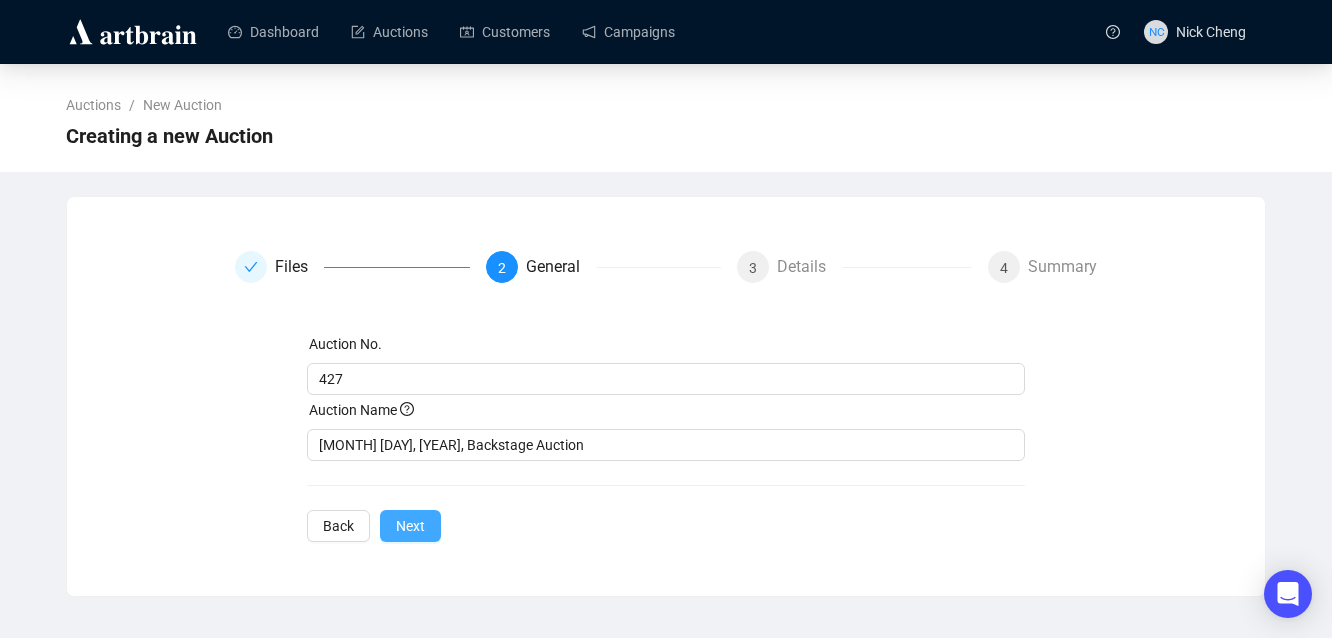 click on "Next" at bounding box center [410, 526] 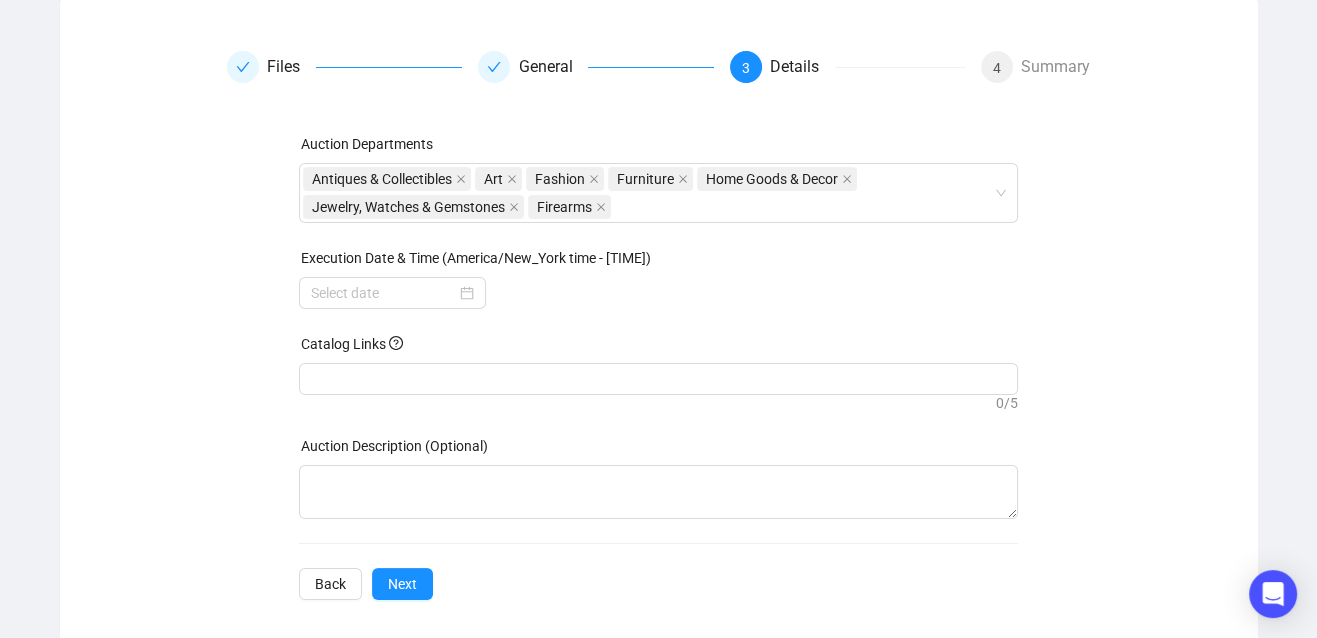 scroll, scrollTop: 216, scrollLeft: 0, axis: vertical 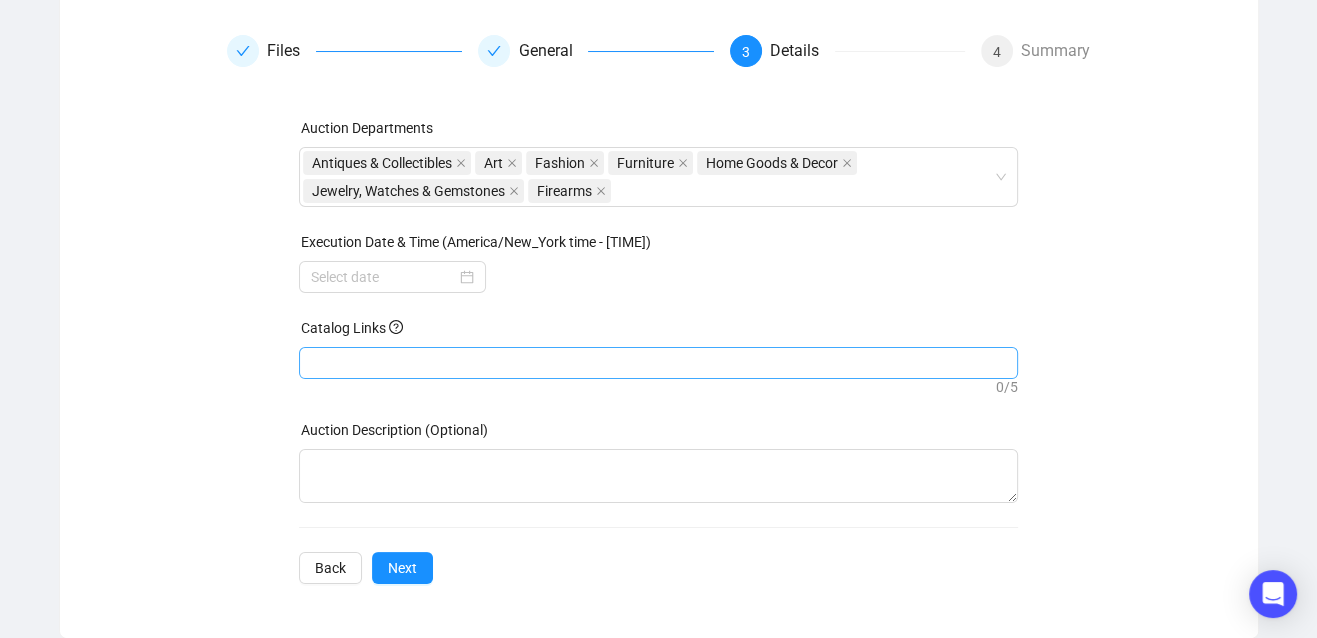 click at bounding box center (648, 177) 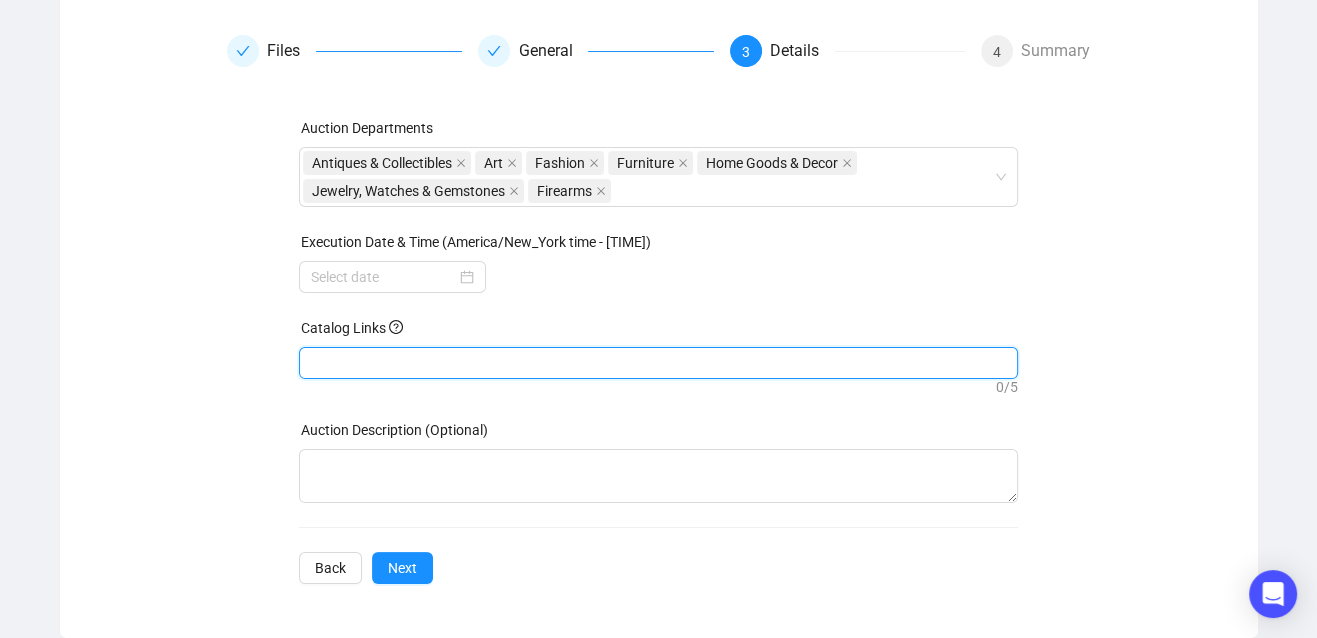 drag, startPoint x: 353, startPoint y: 350, endPoint x: 276, endPoint y: 379, distance: 82.28001 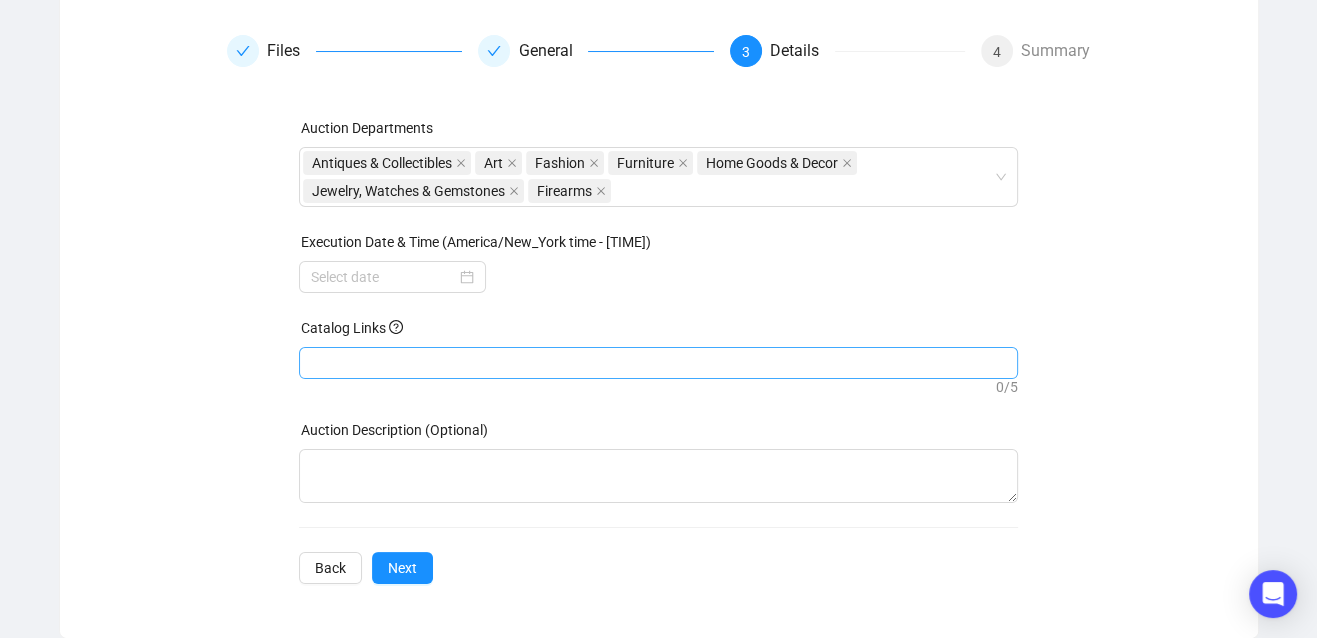 drag, startPoint x: 372, startPoint y: 359, endPoint x: 341, endPoint y: 361, distance: 31.06445 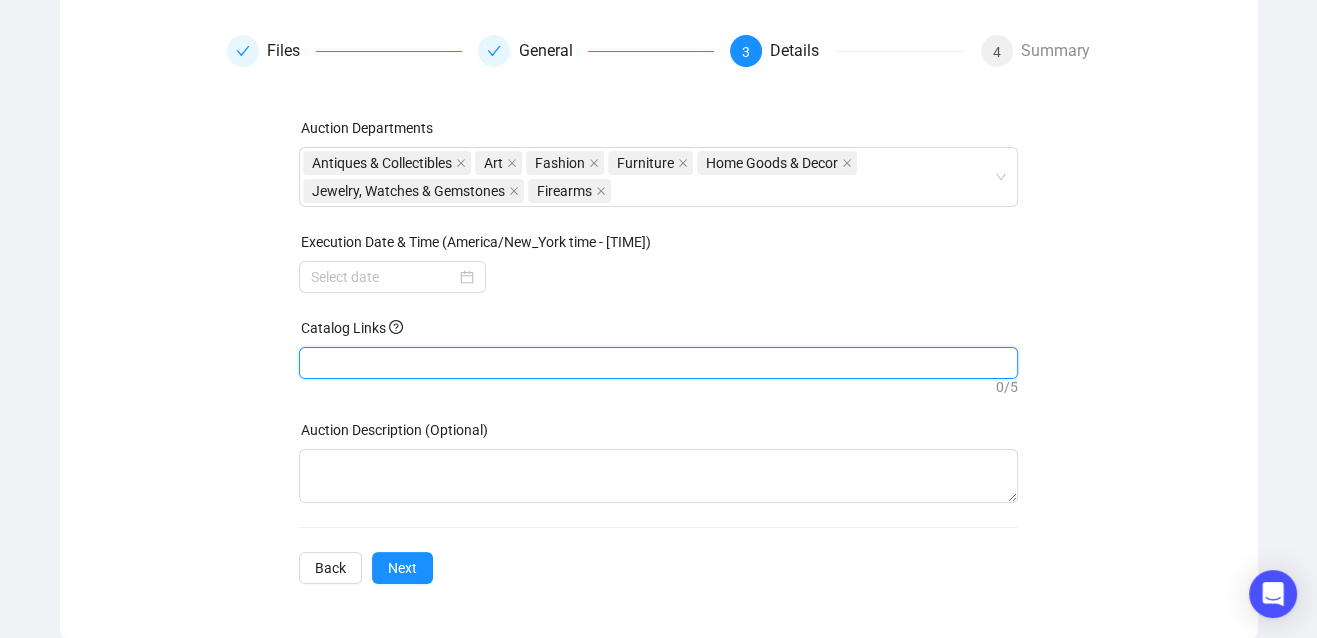 click at bounding box center [658, 363] 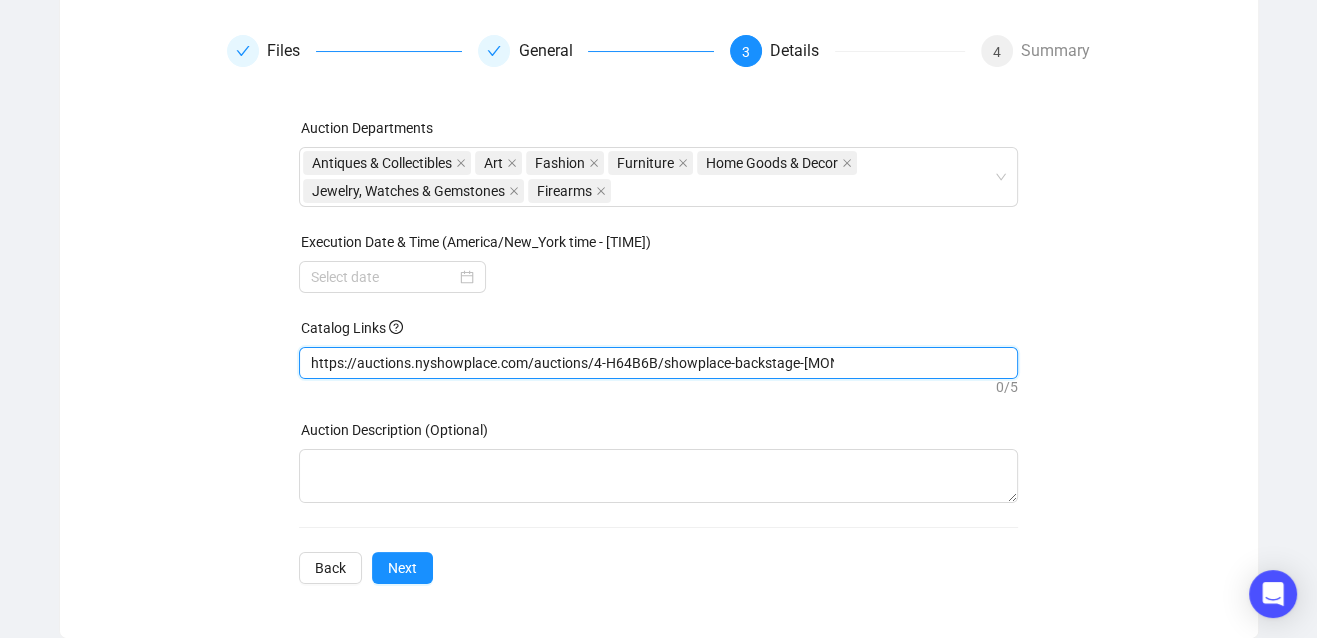 type on "https://auctions.nyshowplace.com/auctions/4-H64B6B/showplace-backstage-[MONTH]-[DAY]" 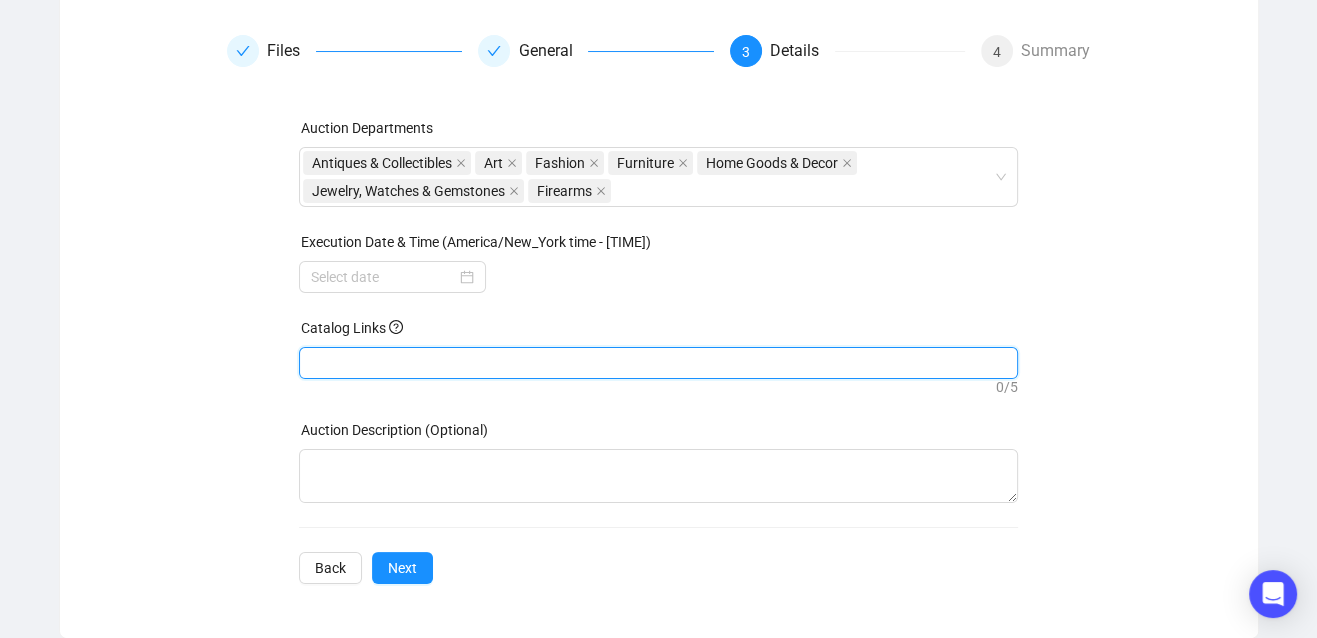 click on "Files General 3 Details 4 Summary Auction Departments Antiques & Collectibles Art Fashion Furniture Home Goods & Decor Jewelry, Watches & Gemstones Firearms Execution Date & Time (America/New_York time - [TIME]) Catalog Links https://auctions.nyshowplace.com/auctions/4-H64B6B/showplace-backstage-[MONTH]-[DAY] 0 / 5 Auction Description (Optional) Back Next" at bounding box center [659, 309] 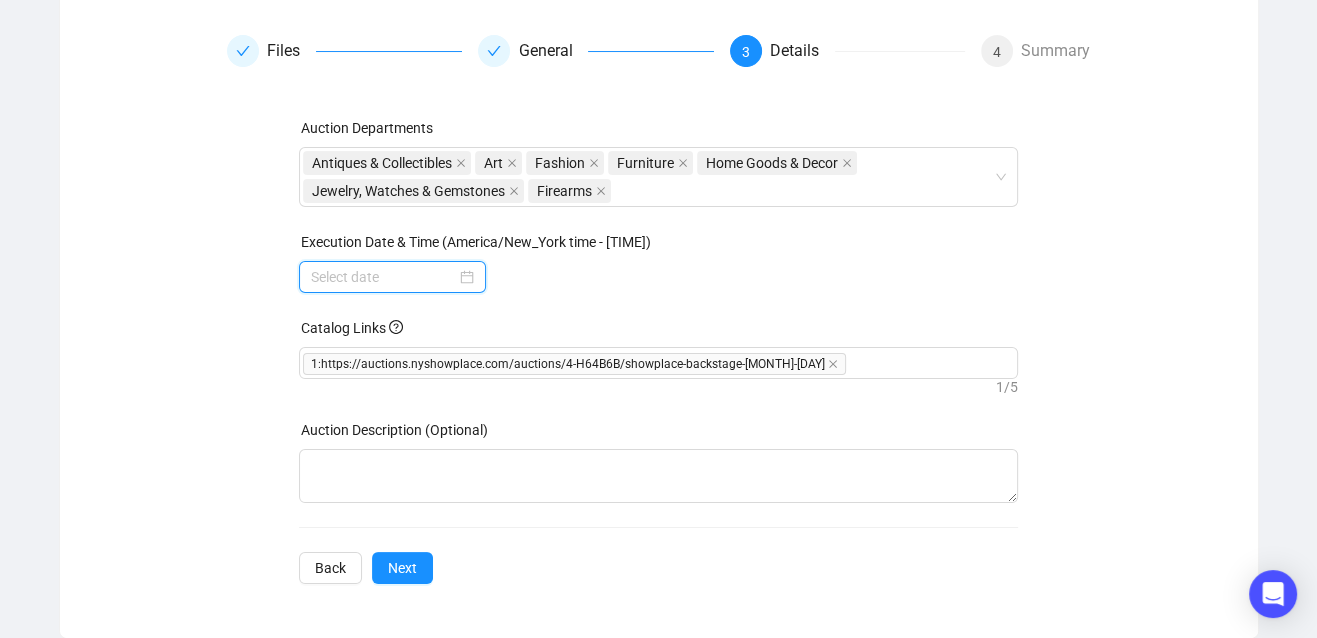 click at bounding box center [383, 277] 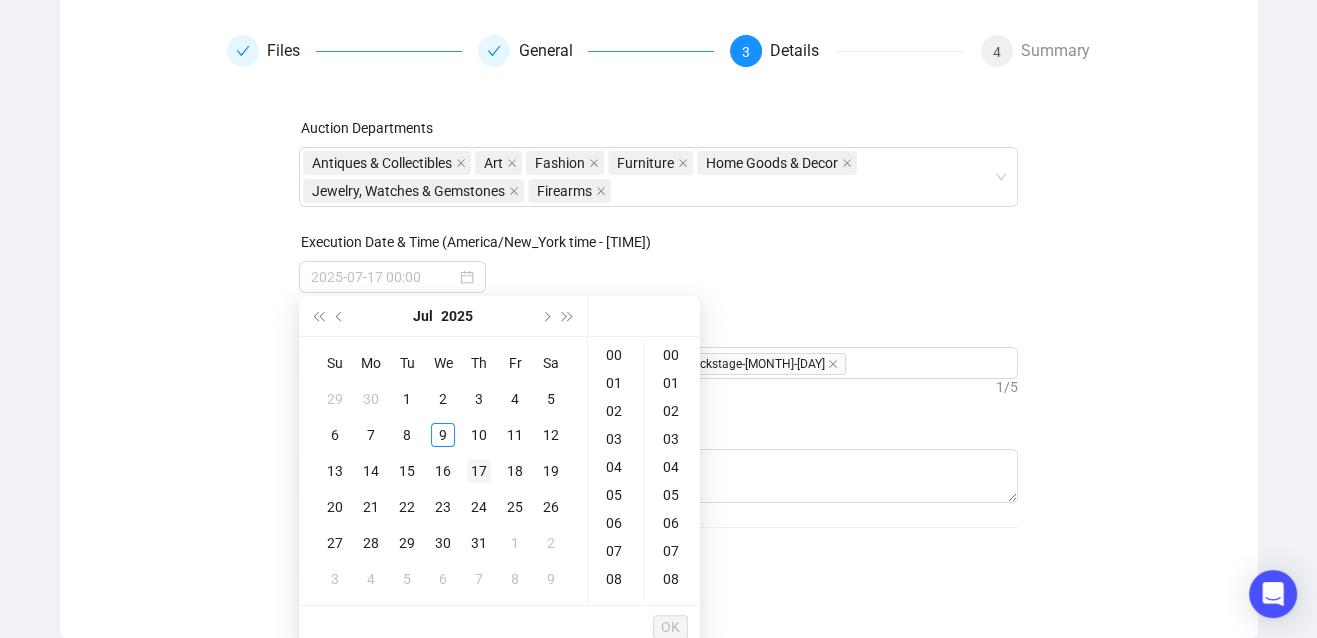 click on "17" at bounding box center [479, 471] 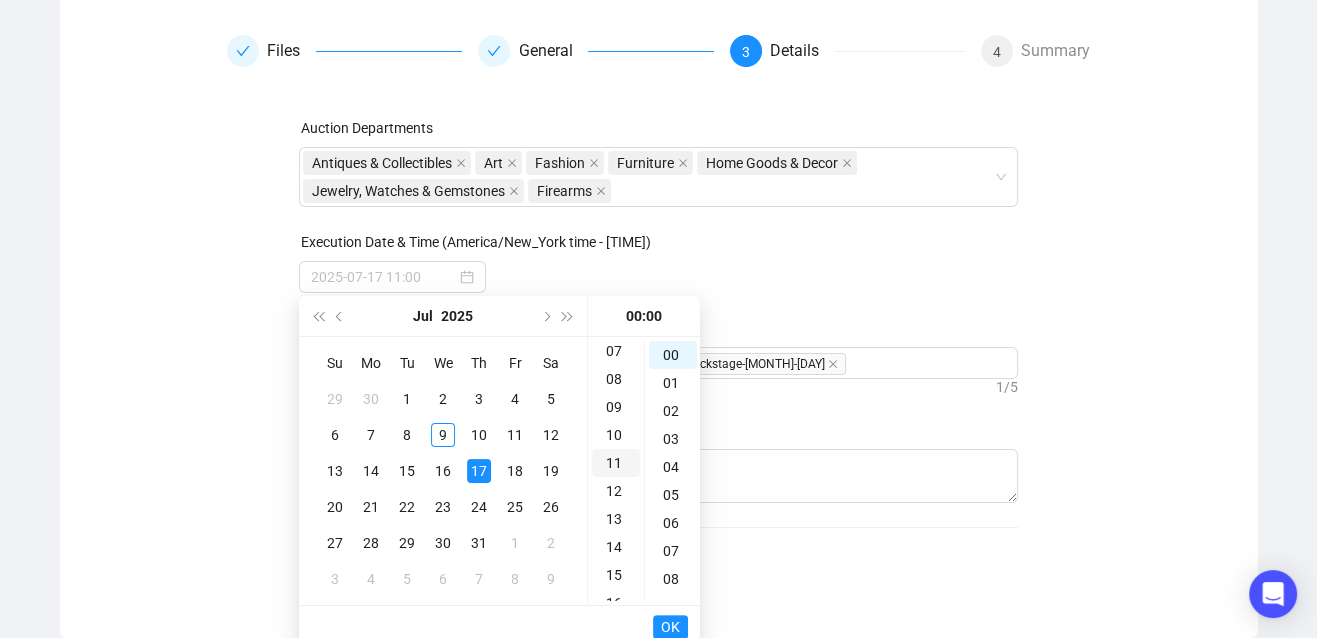 click on "11" at bounding box center (616, 155) 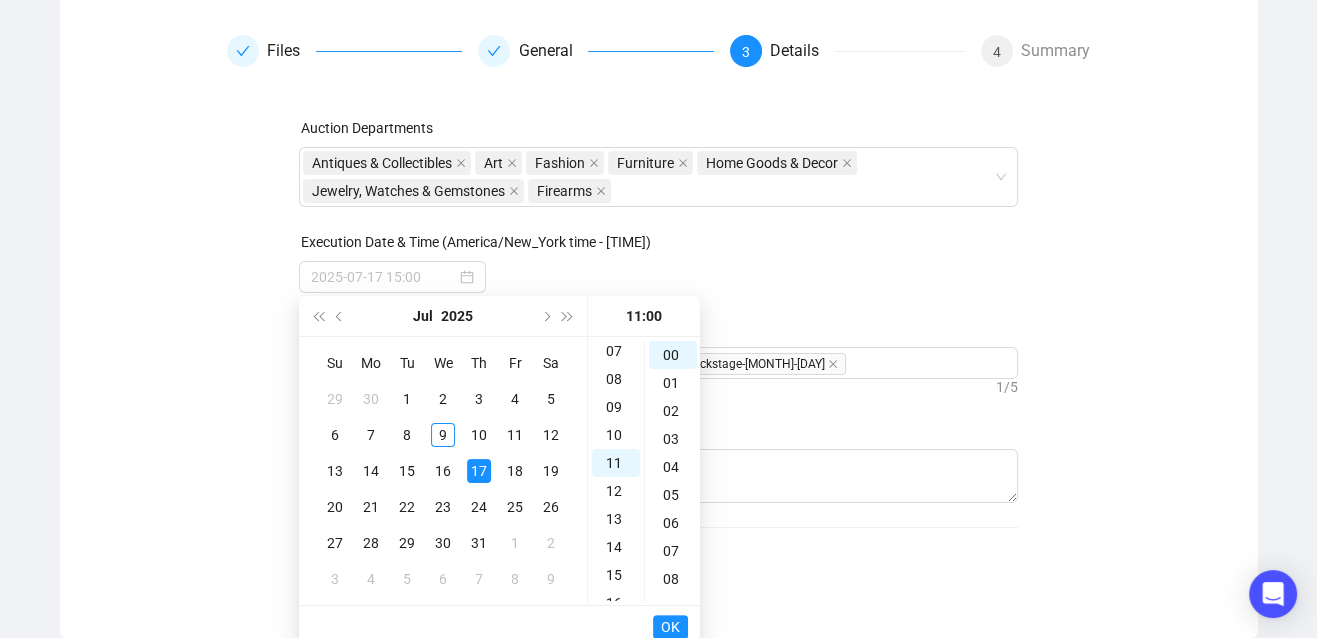 scroll, scrollTop: 308, scrollLeft: 0, axis: vertical 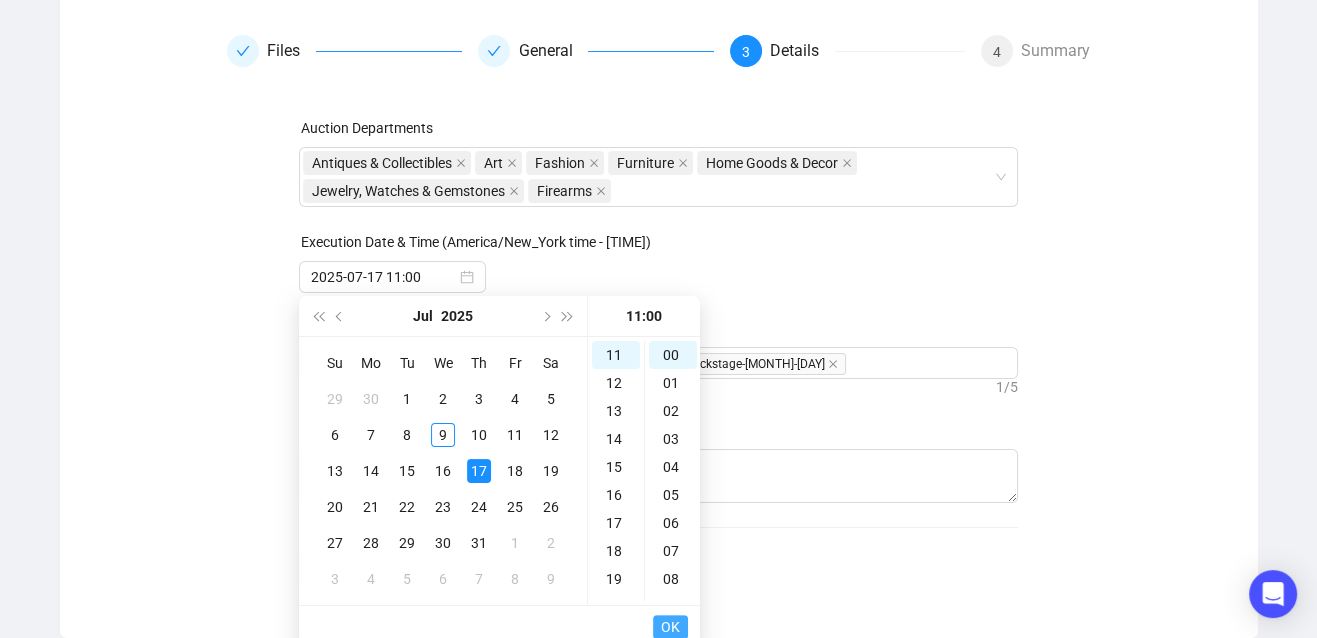 click on "OK" at bounding box center (670, 627) 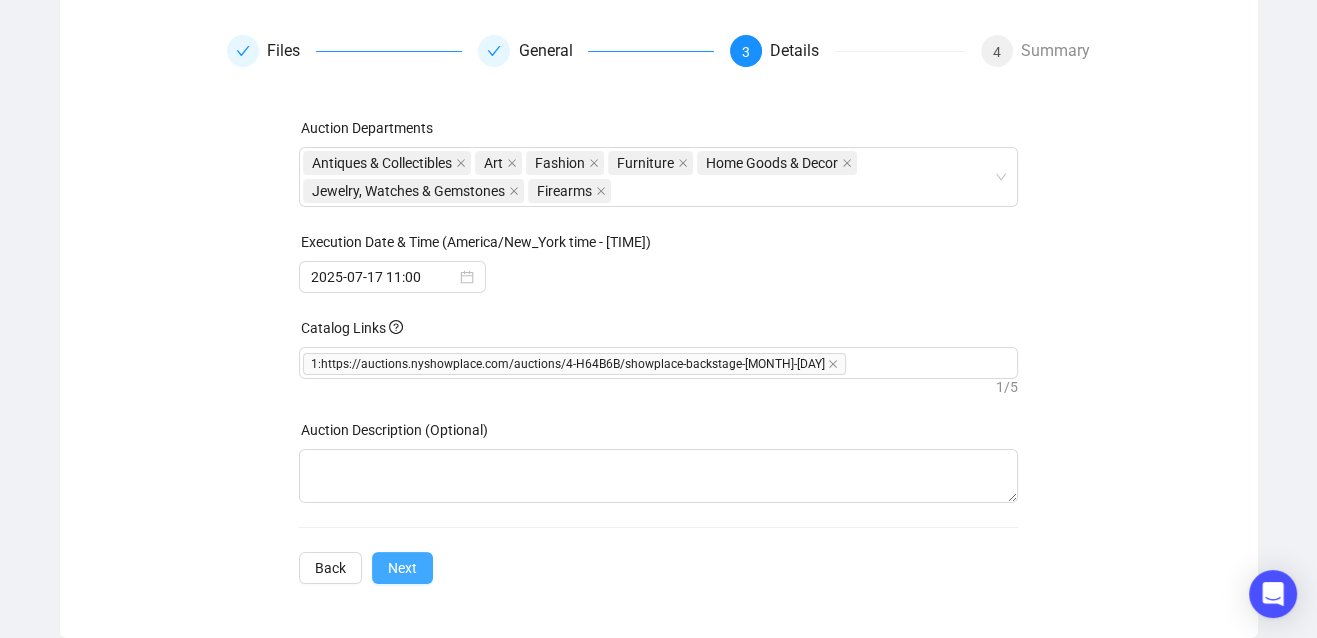 click on "Next" at bounding box center [402, 568] 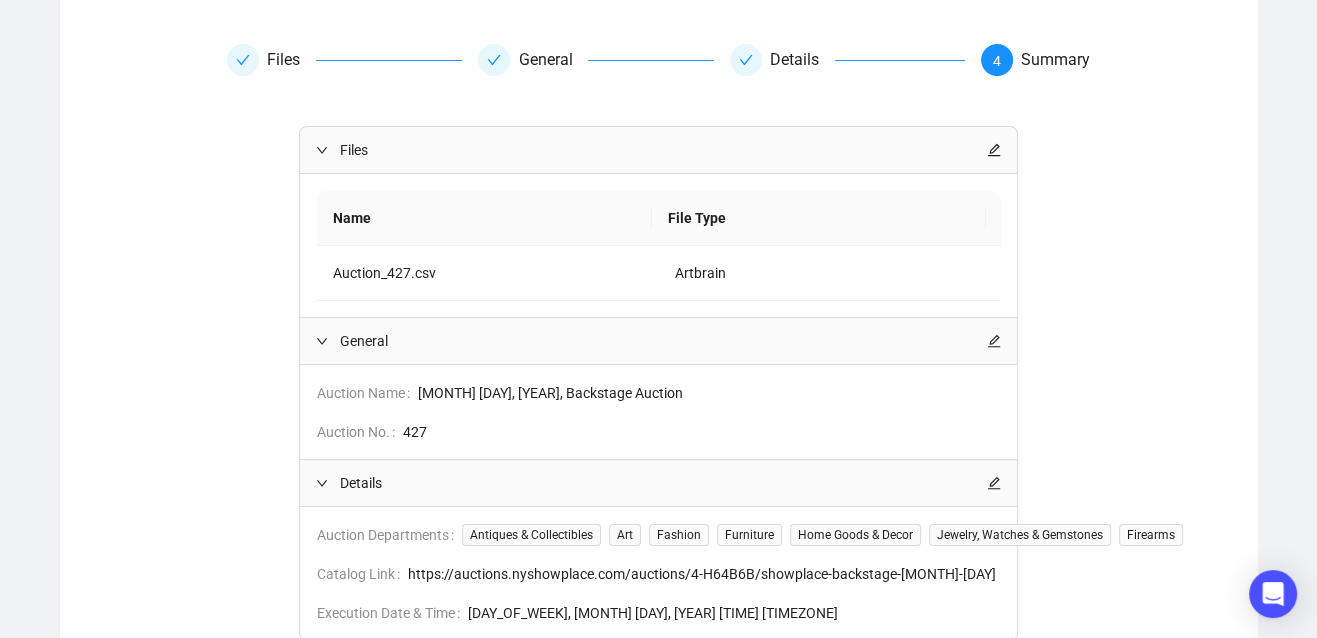 scroll, scrollTop: 369, scrollLeft: 0, axis: vertical 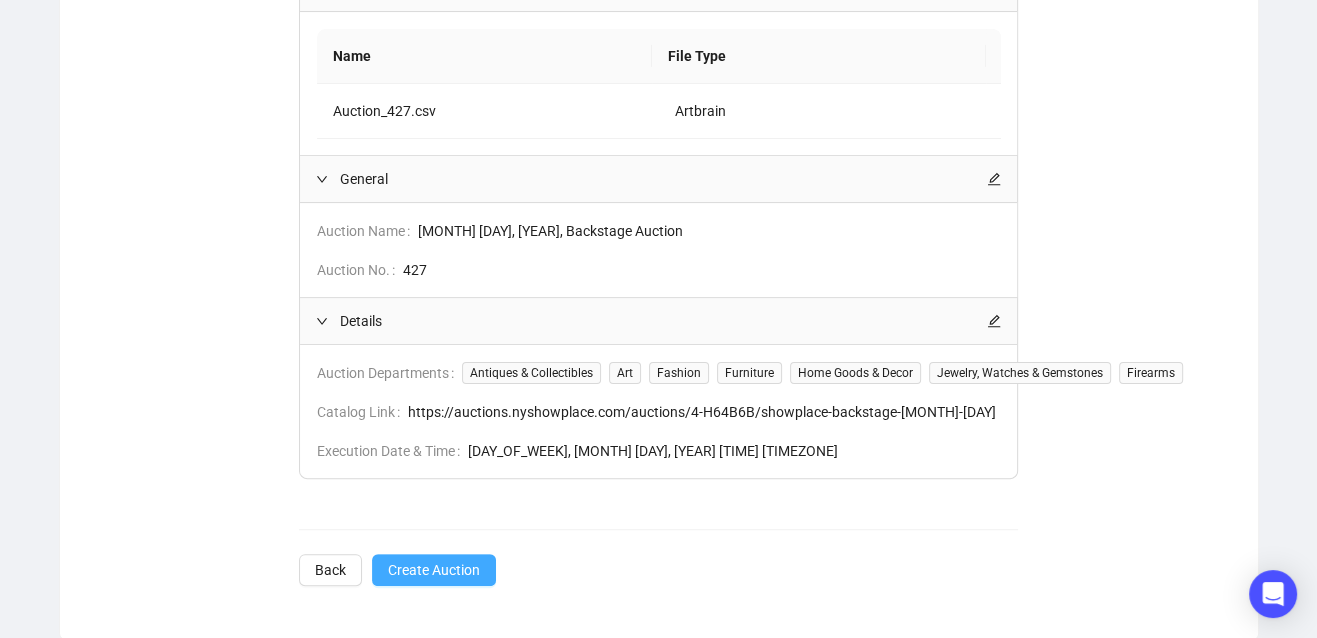 click on "Create Auction" at bounding box center [434, 570] 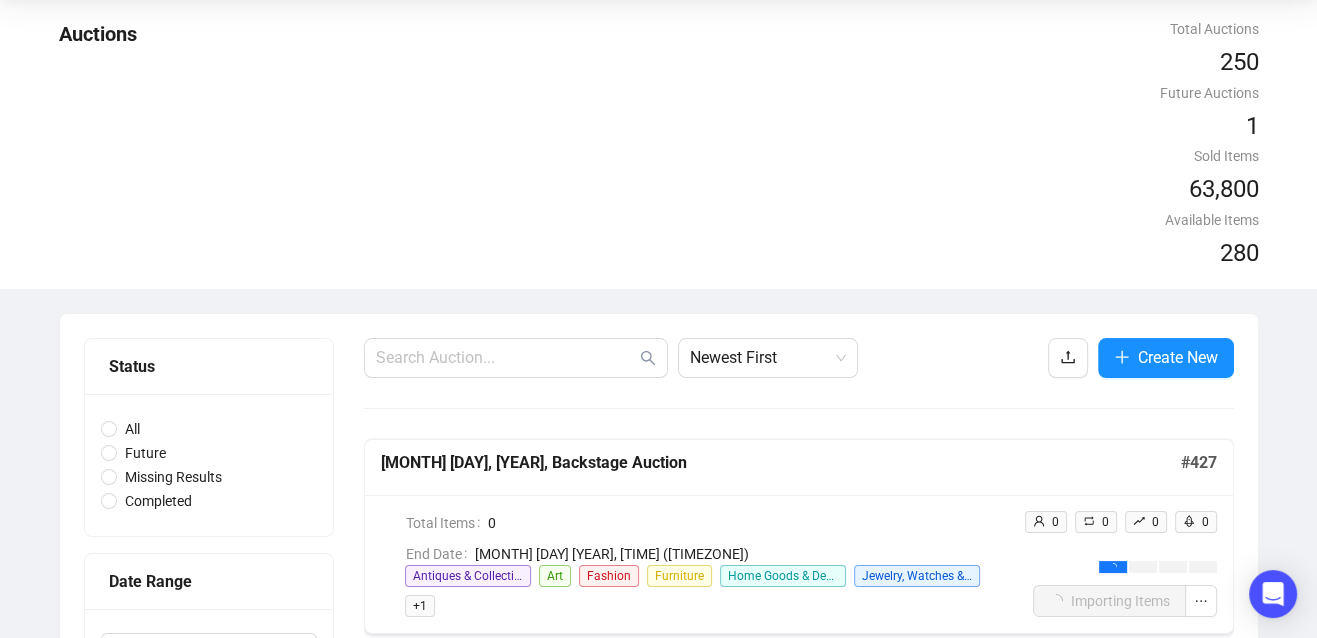scroll, scrollTop: 69, scrollLeft: 0, axis: vertical 